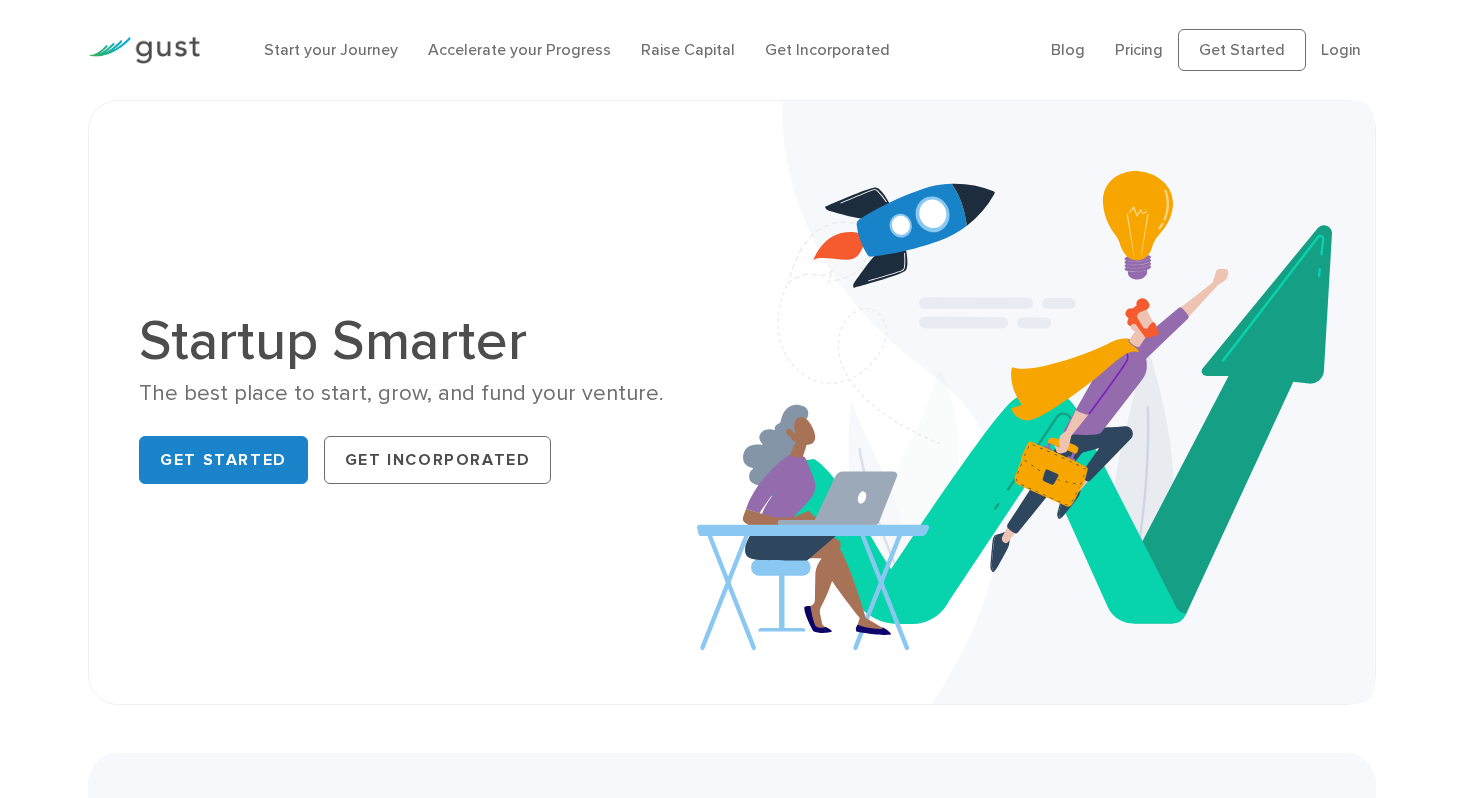 scroll, scrollTop: 0, scrollLeft: 0, axis: both 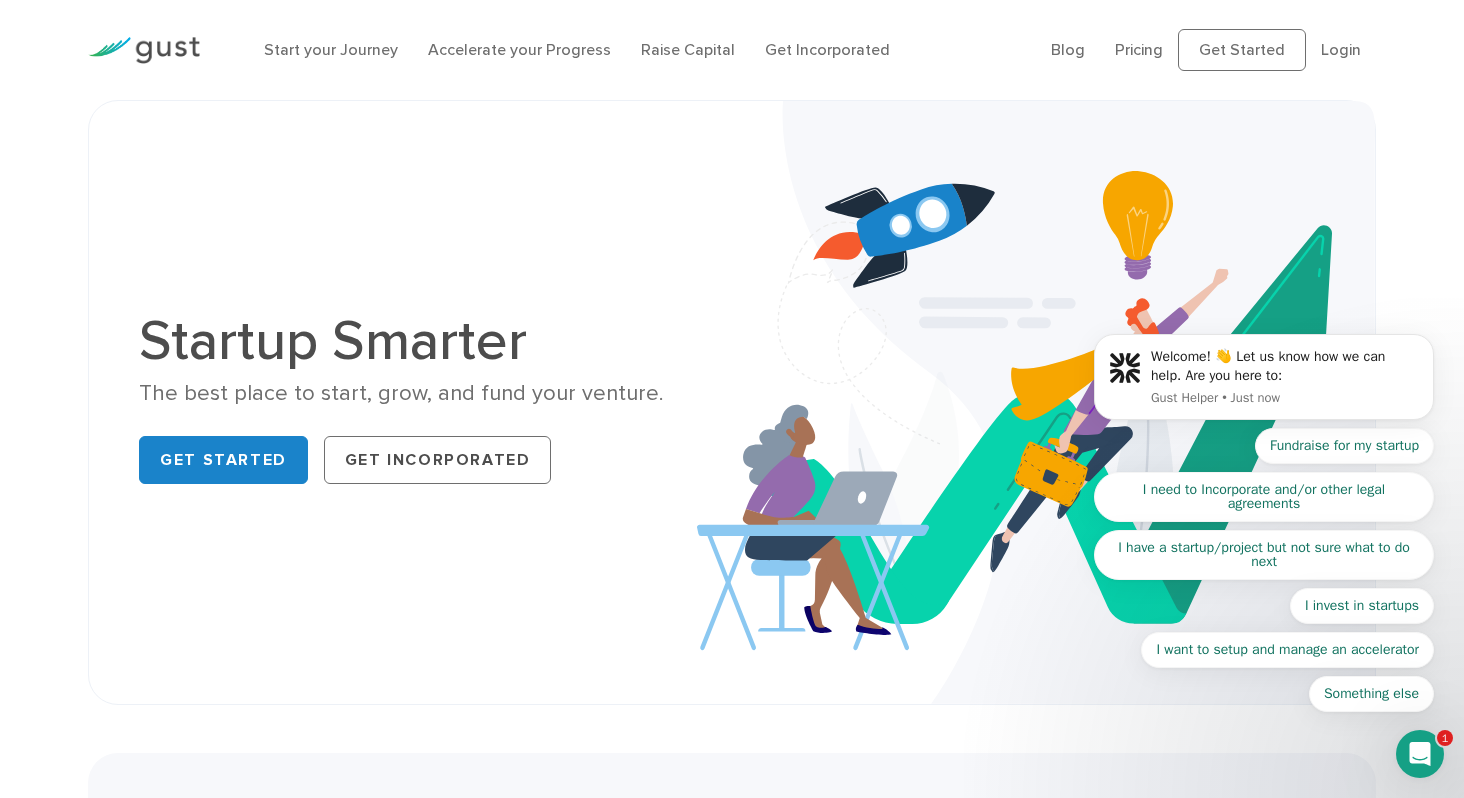 click on "Welcome! 👋 Let us know how we can help. Are you here to: Gust Helper • Just now Fundraise for my startup I need to Incorporate and/or other legal agreements I have a startup/project but not sure what to do next I invest in startups I want to setup and manage an accelerator Something else" at bounding box center (1264, 382) 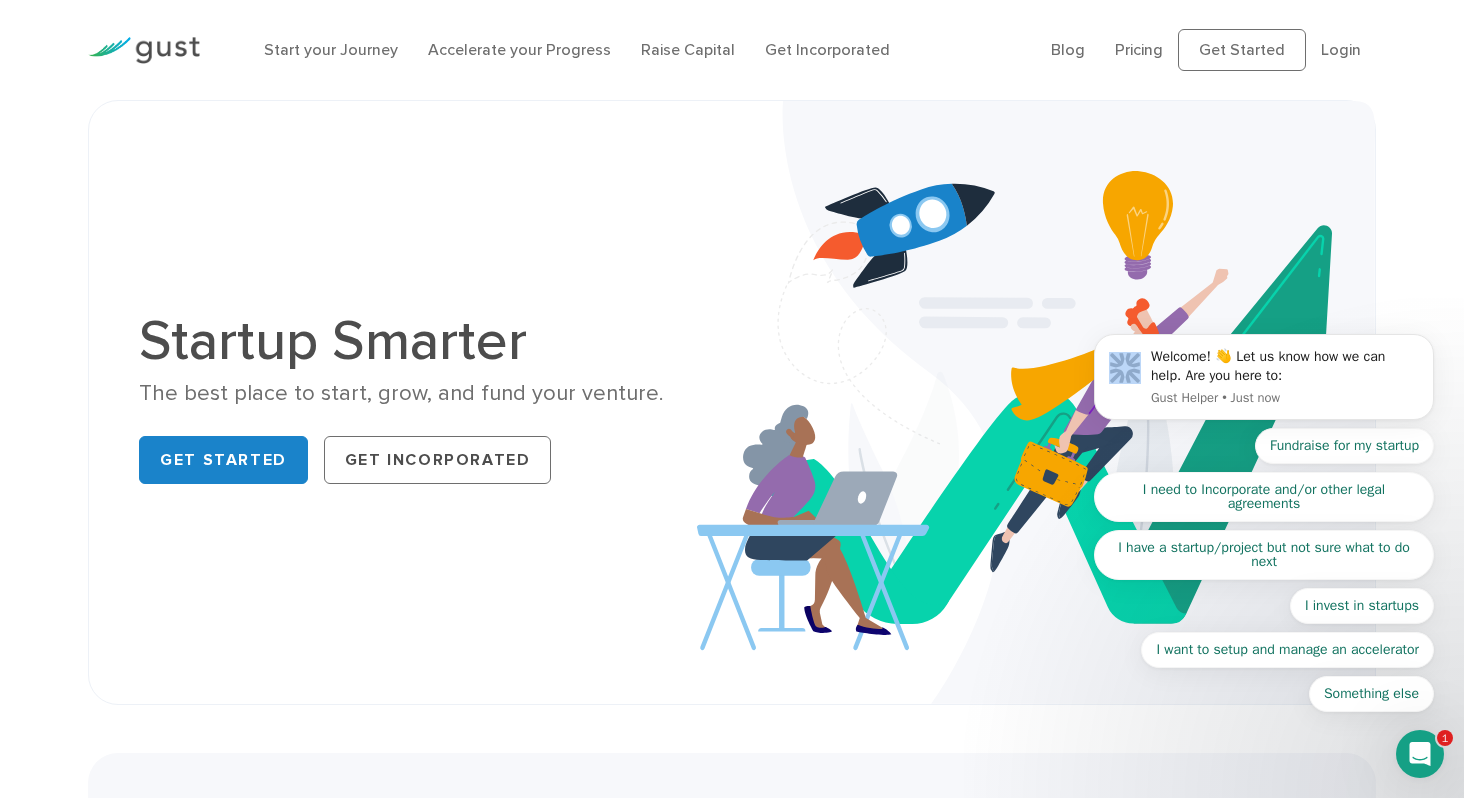 click on "Welcome! 👋 Let us know how we can help. Are you here to: Gust Helper • Just now Fundraise for my startup I need to Incorporate and/or other legal agreements I have a startup/project but not sure what to do next I invest in startups I want to setup and manage an accelerator Something else" at bounding box center [1264, 382] 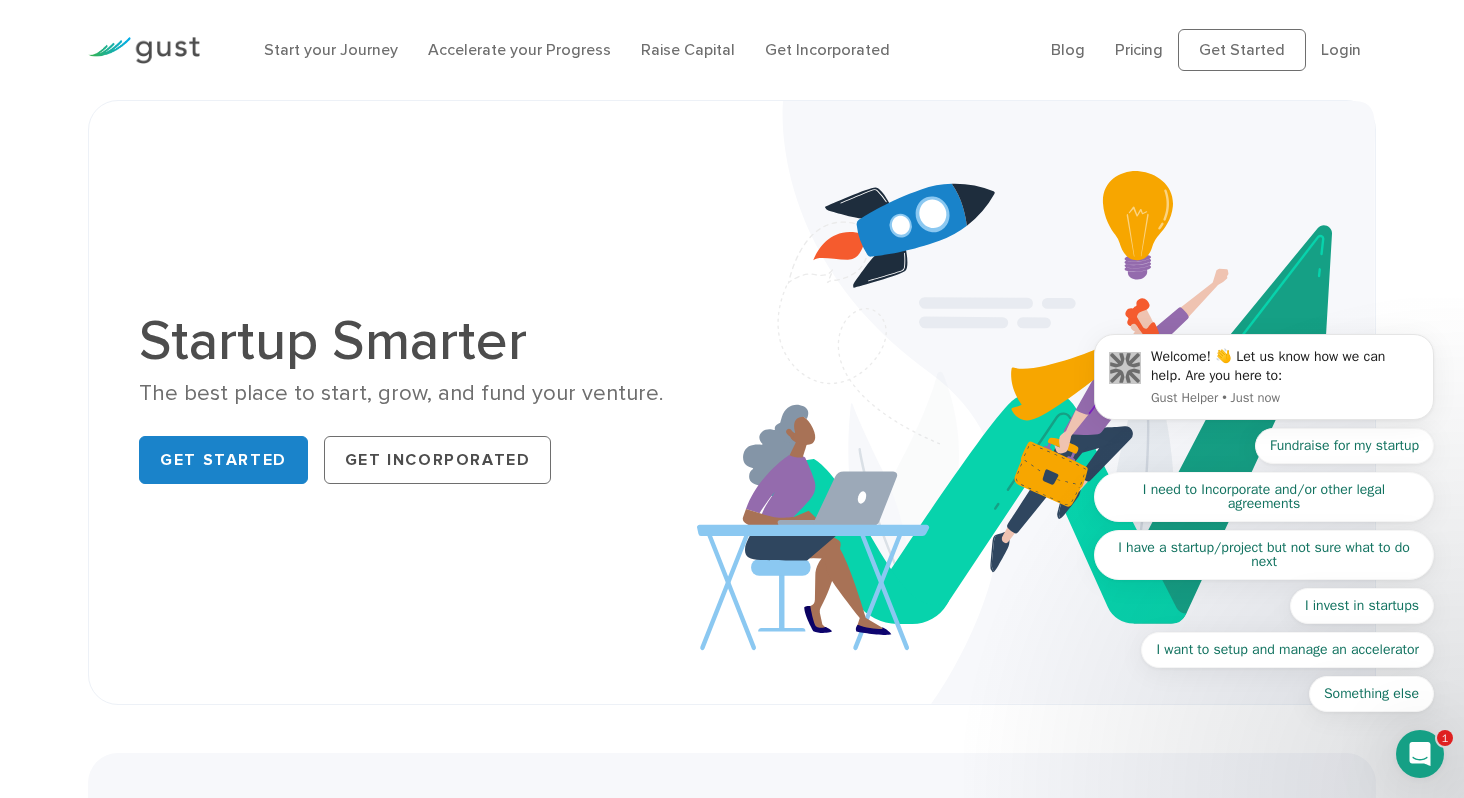 click at bounding box center [1420, 754] 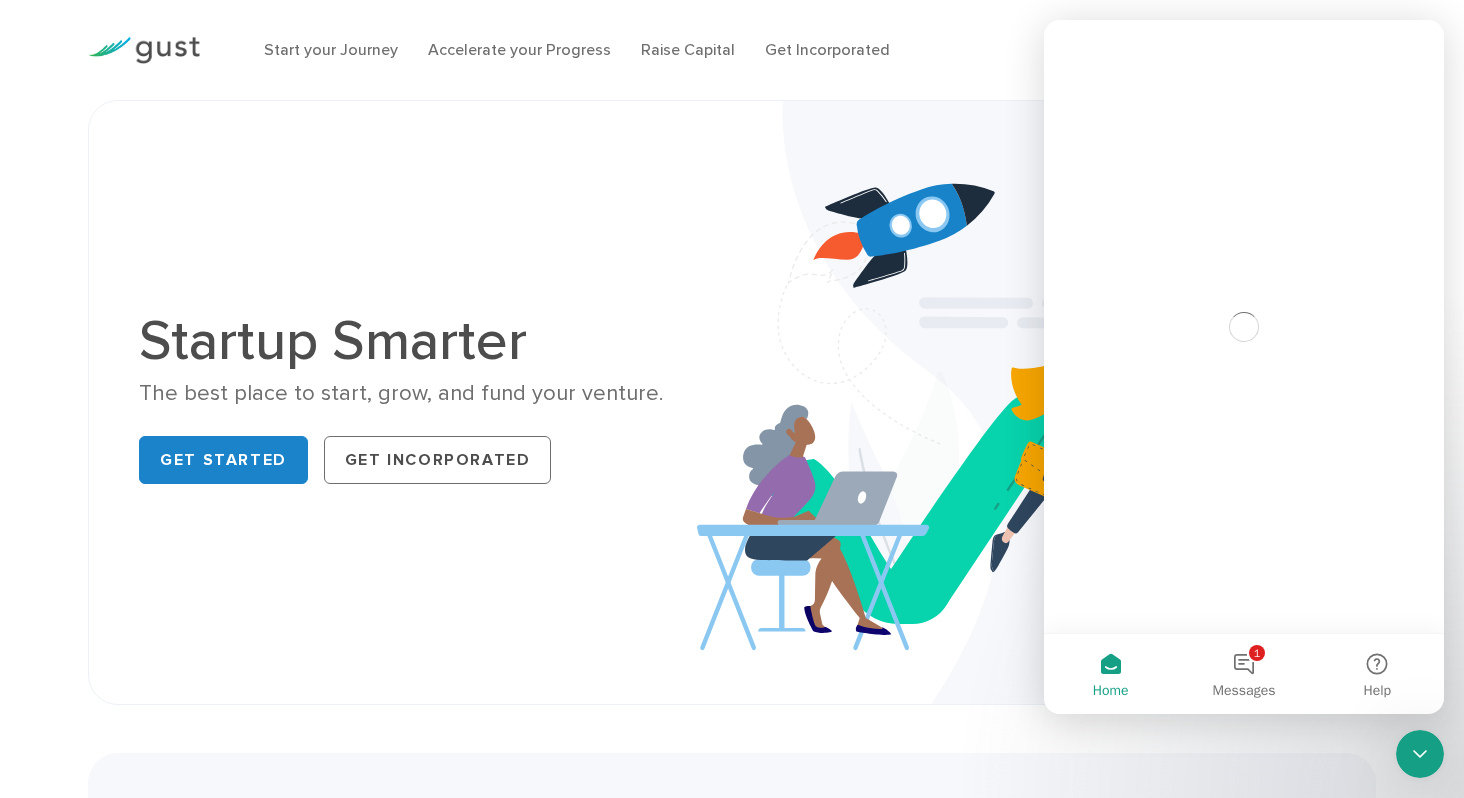 scroll, scrollTop: 0, scrollLeft: 0, axis: both 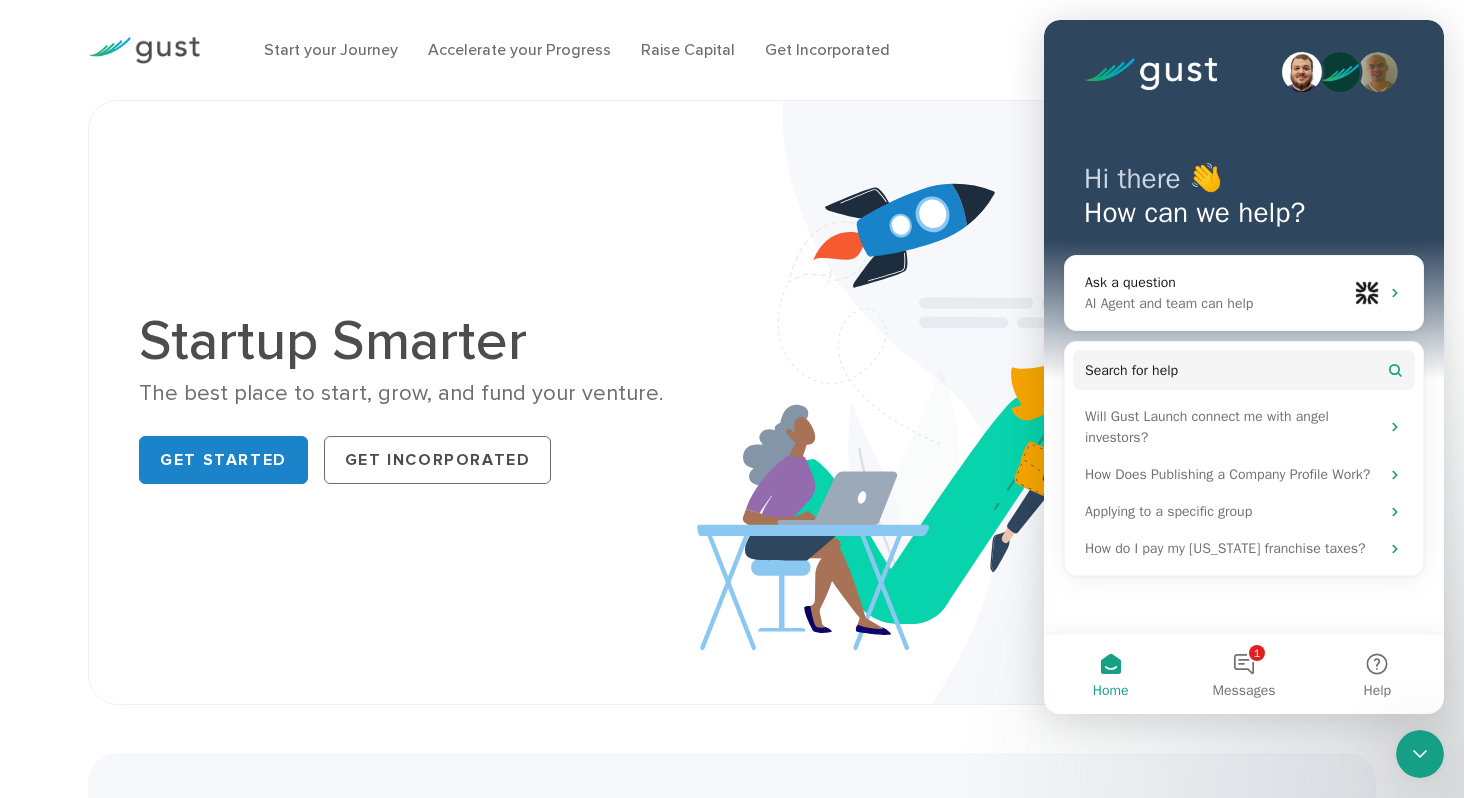 click at bounding box center [1036, 402] 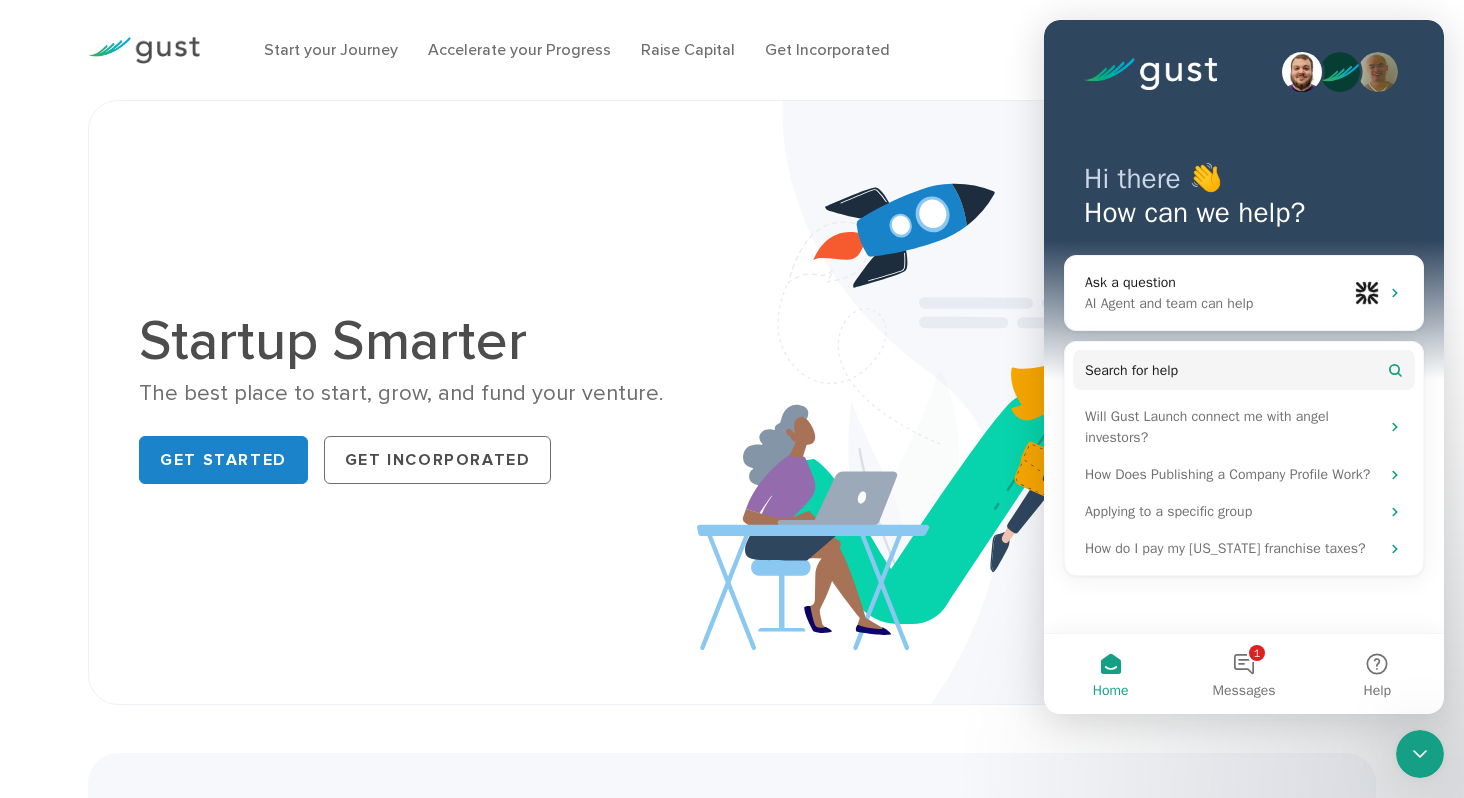 click 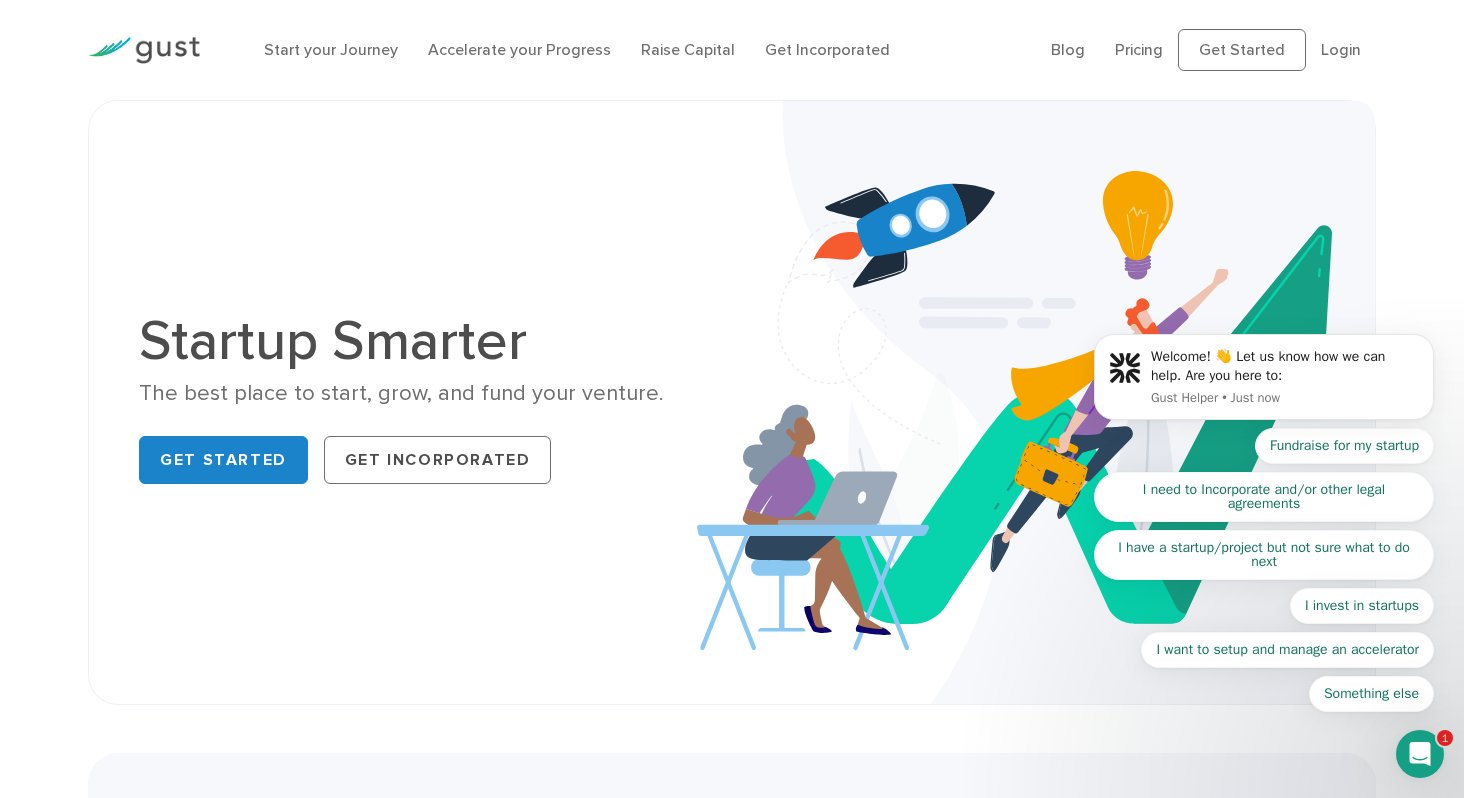 scroll, scrollTop: 0, scrollLeft: 0, axis: both 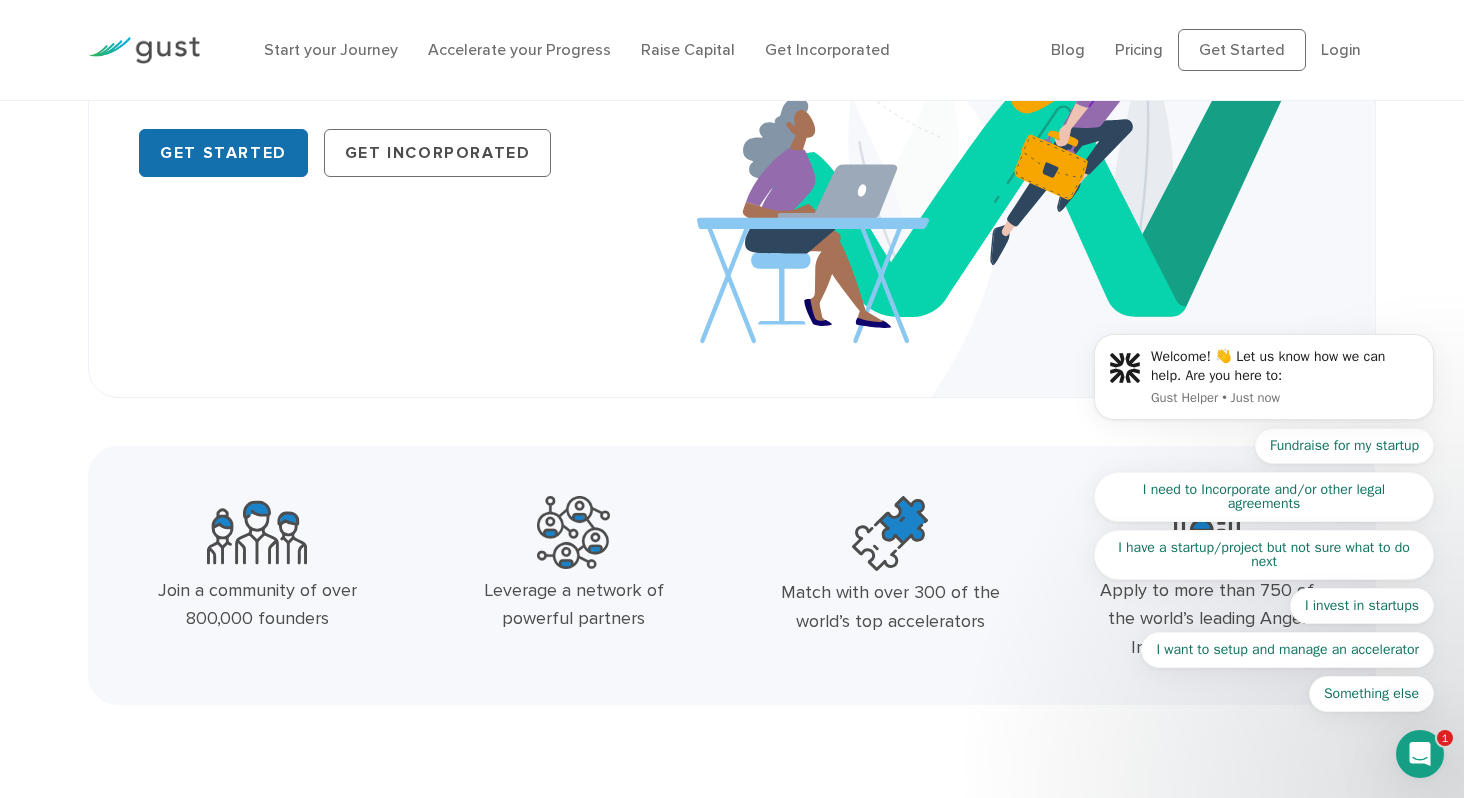 click on "Get Started" at bounding box center (223, 153) 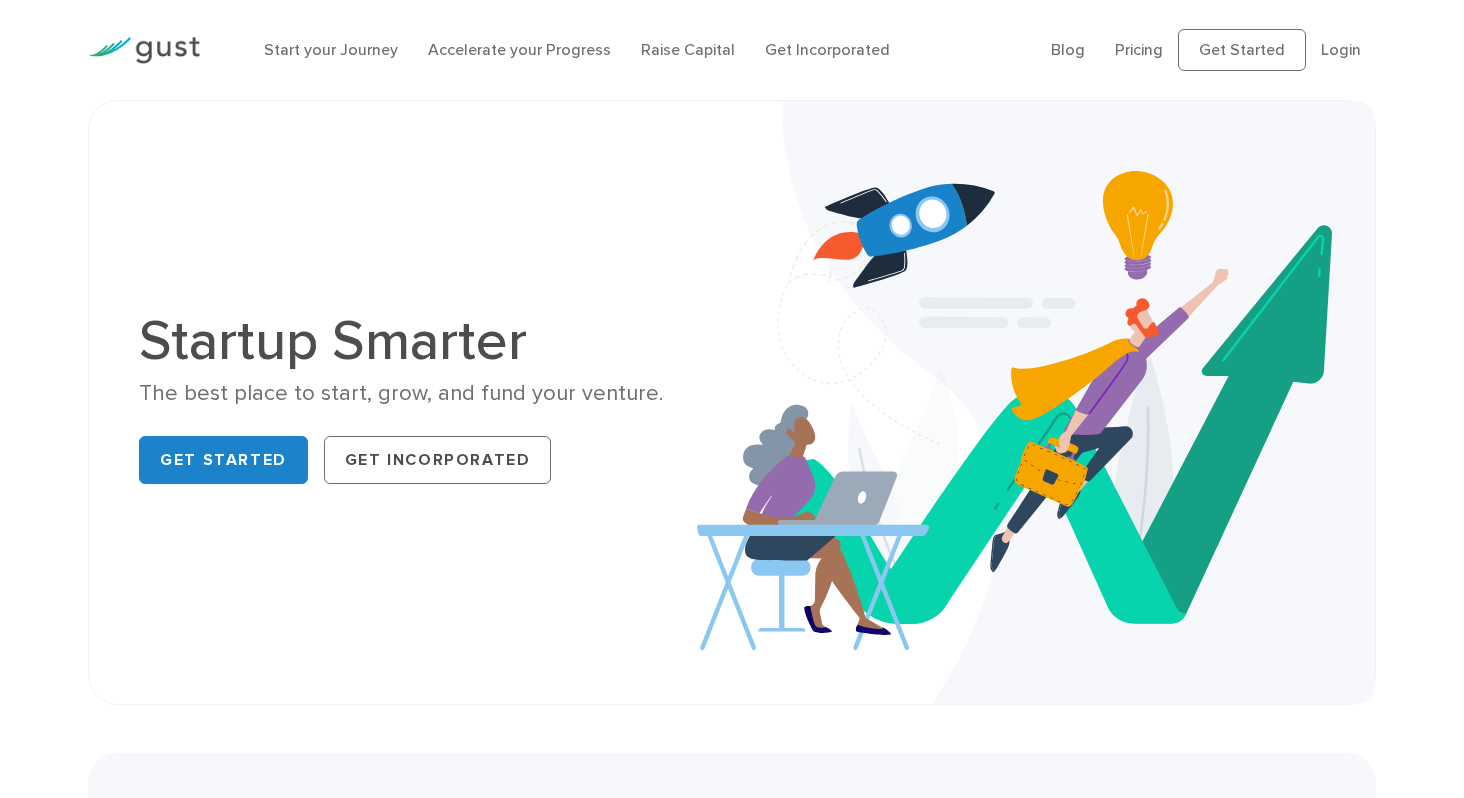 scroll, scrollTop: 162, scrollLeft: 0, axis: vertical 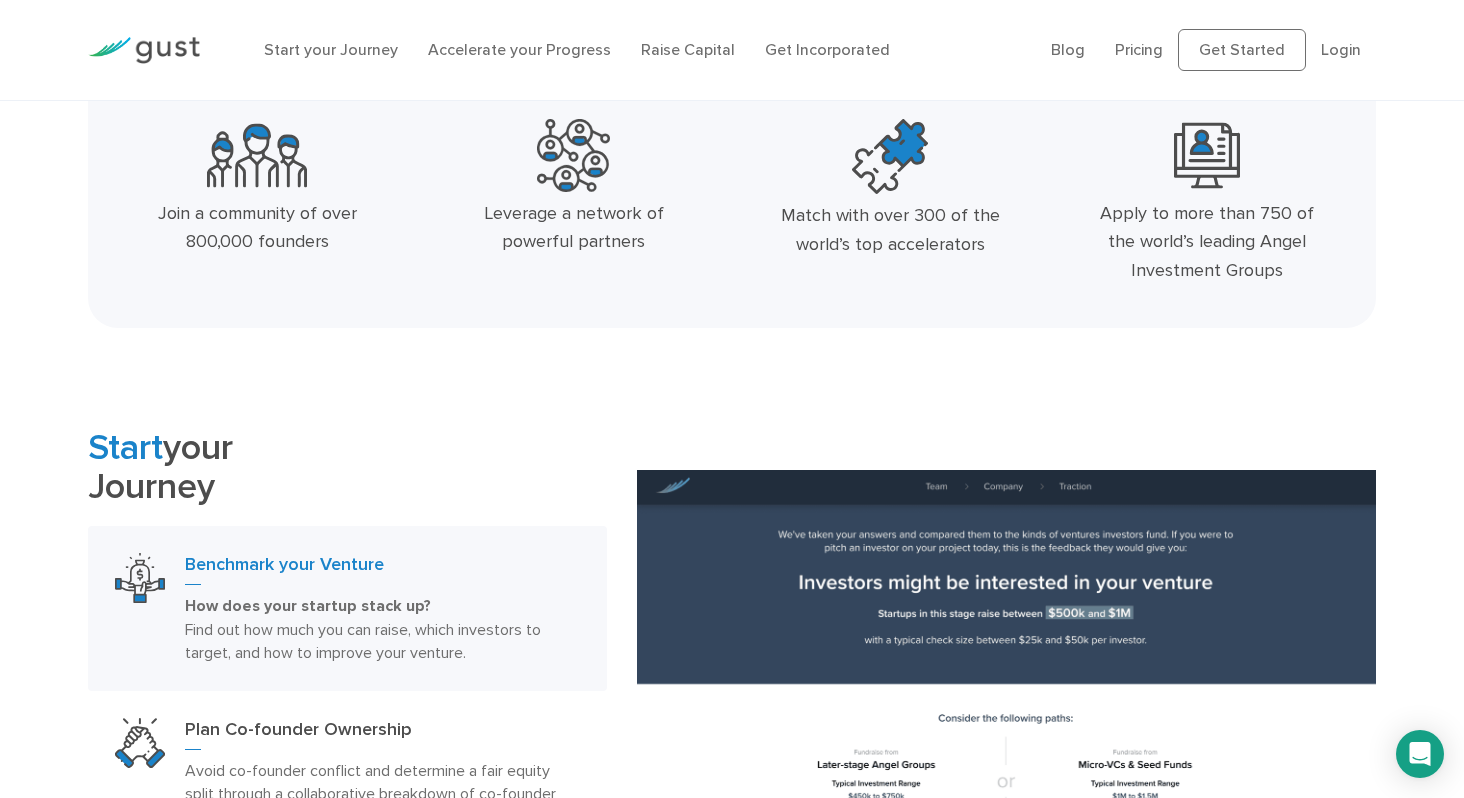 click on "Leverage a network of powerful partners" at bounding box center [573, 229] 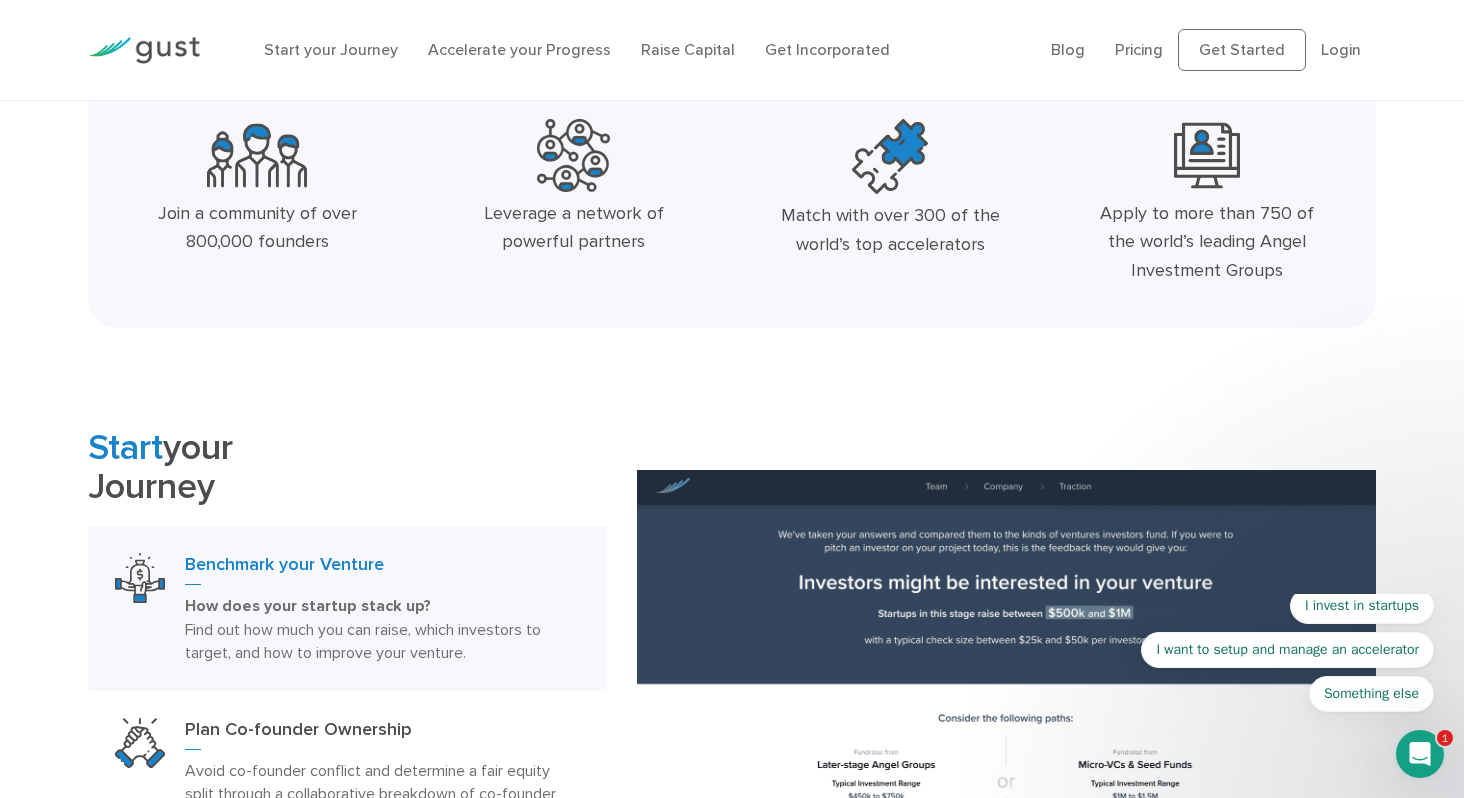 scroll, scrollTop: 0, scrollLeft: 0, axis: both 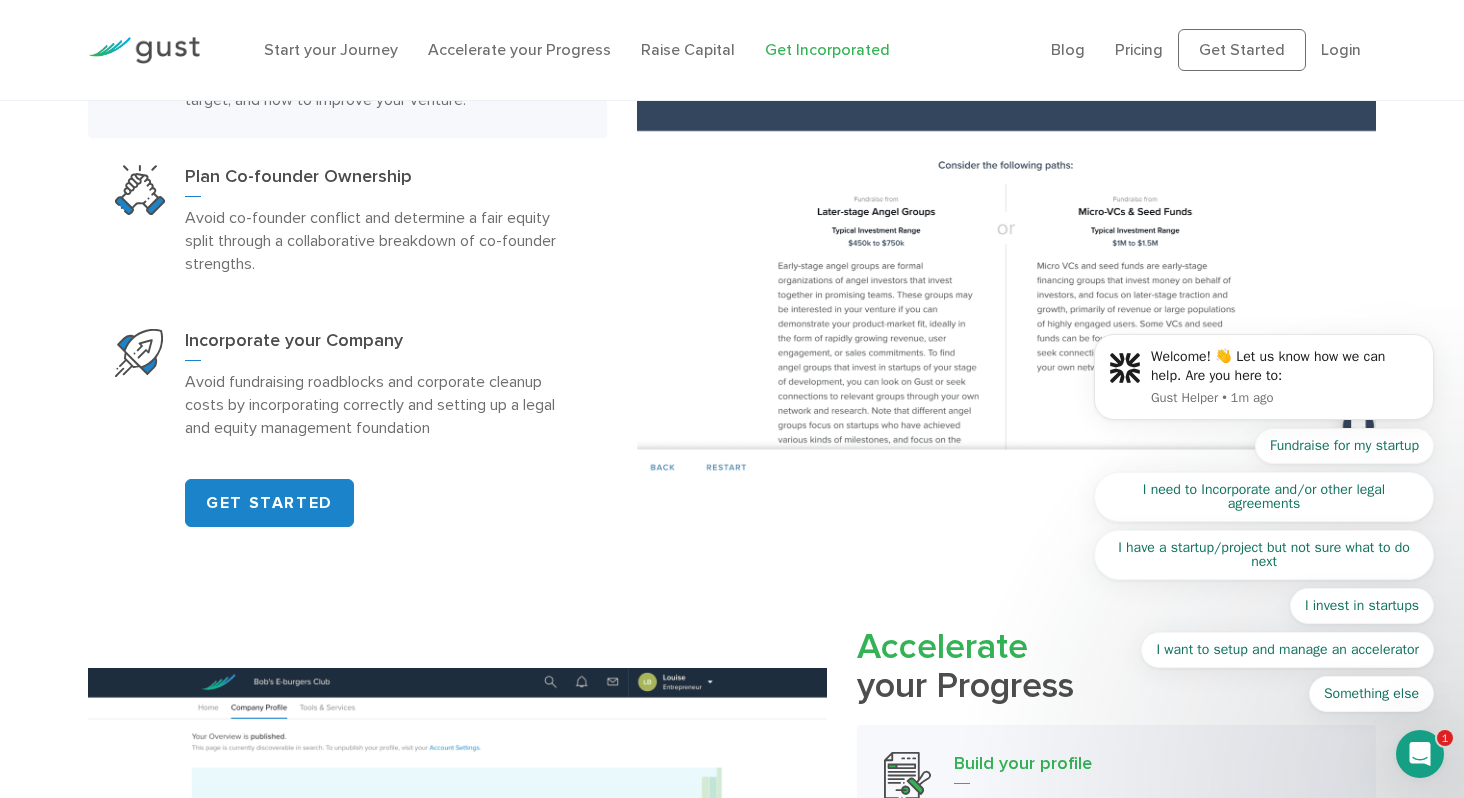 click on "Get Incorporated" at bounding box center (827, 49) 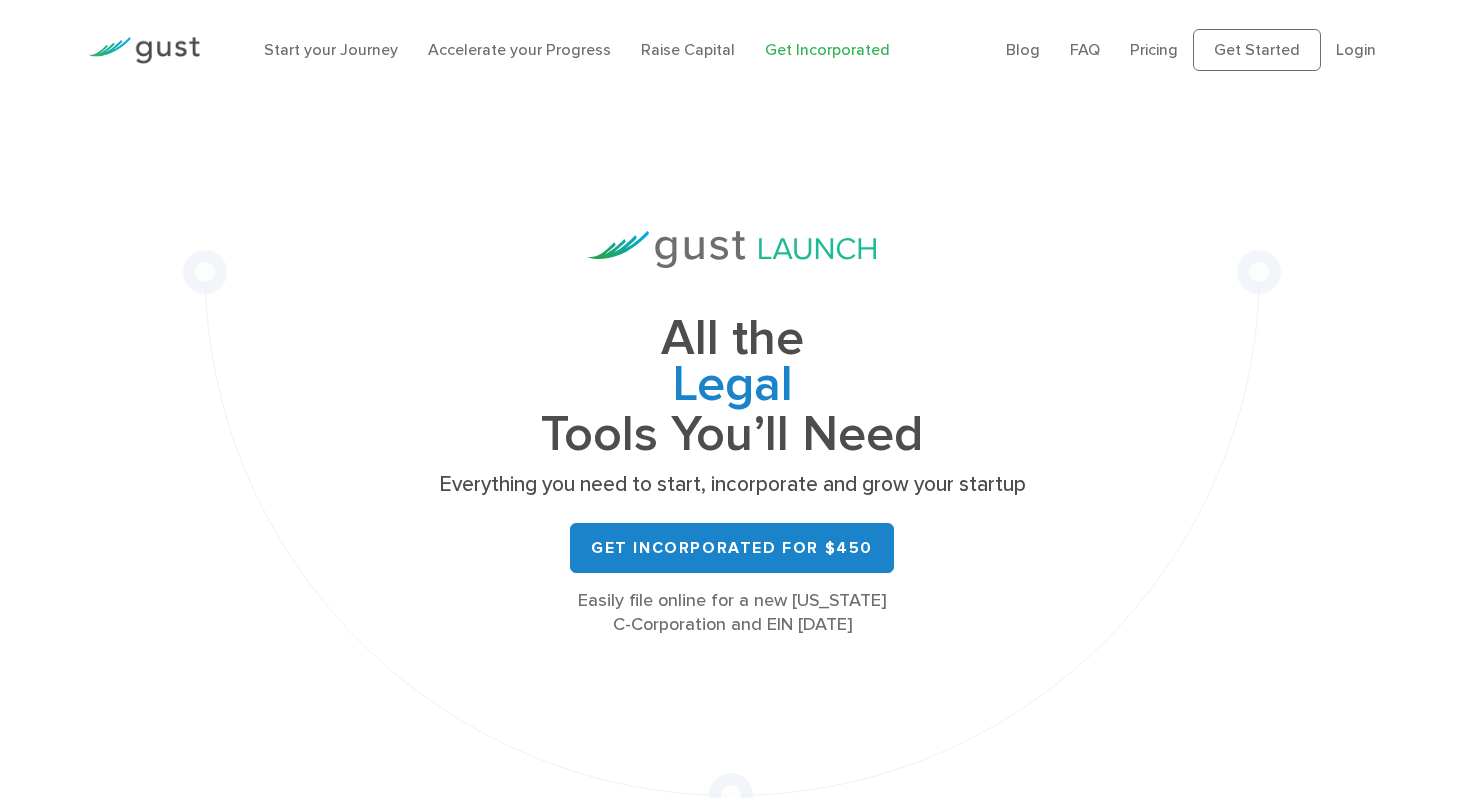 scroll, scrollTop: 0, scrollLeft: 0, axis: both 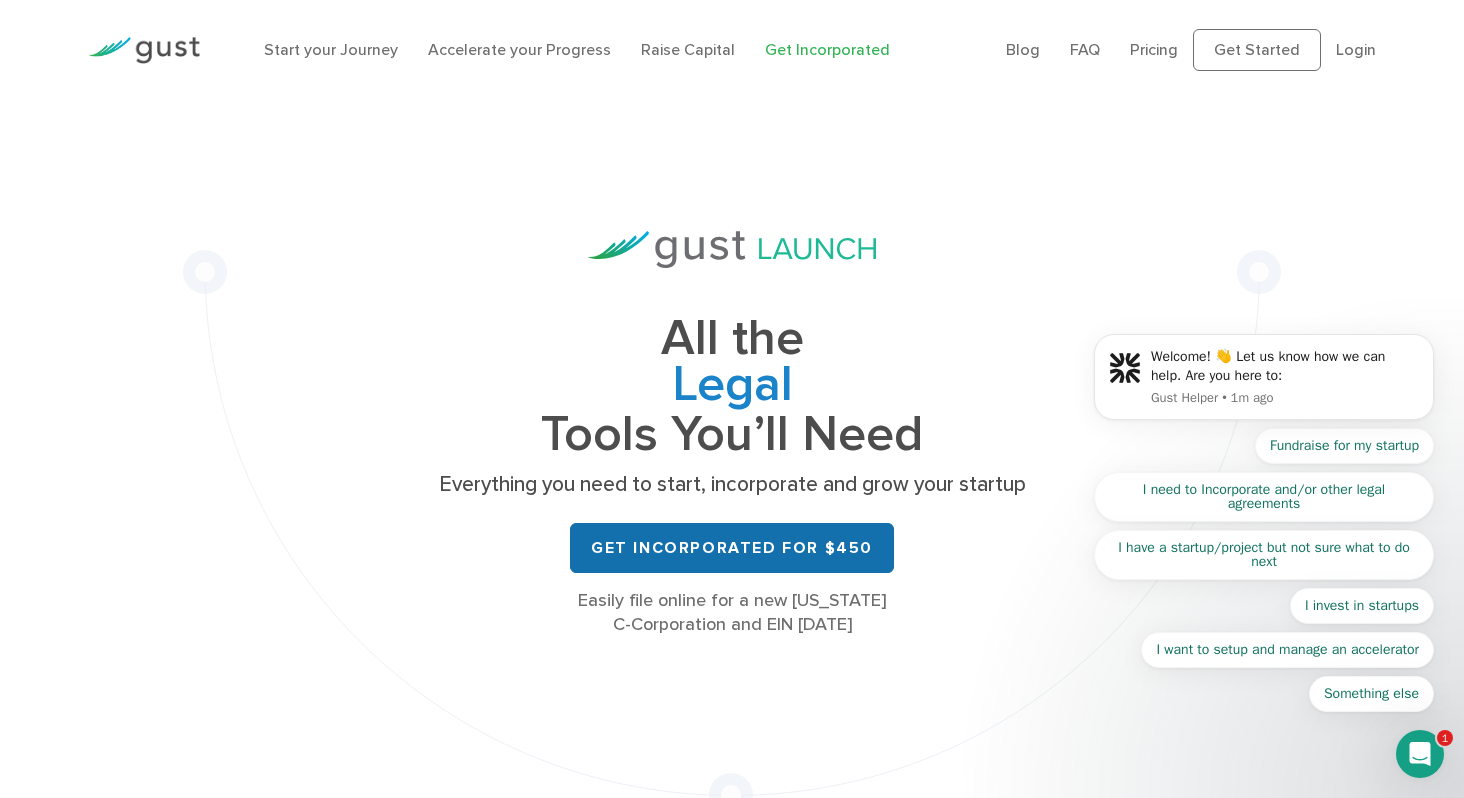 click on "Get Incorporated for $450" at bounding box center [732, 548] 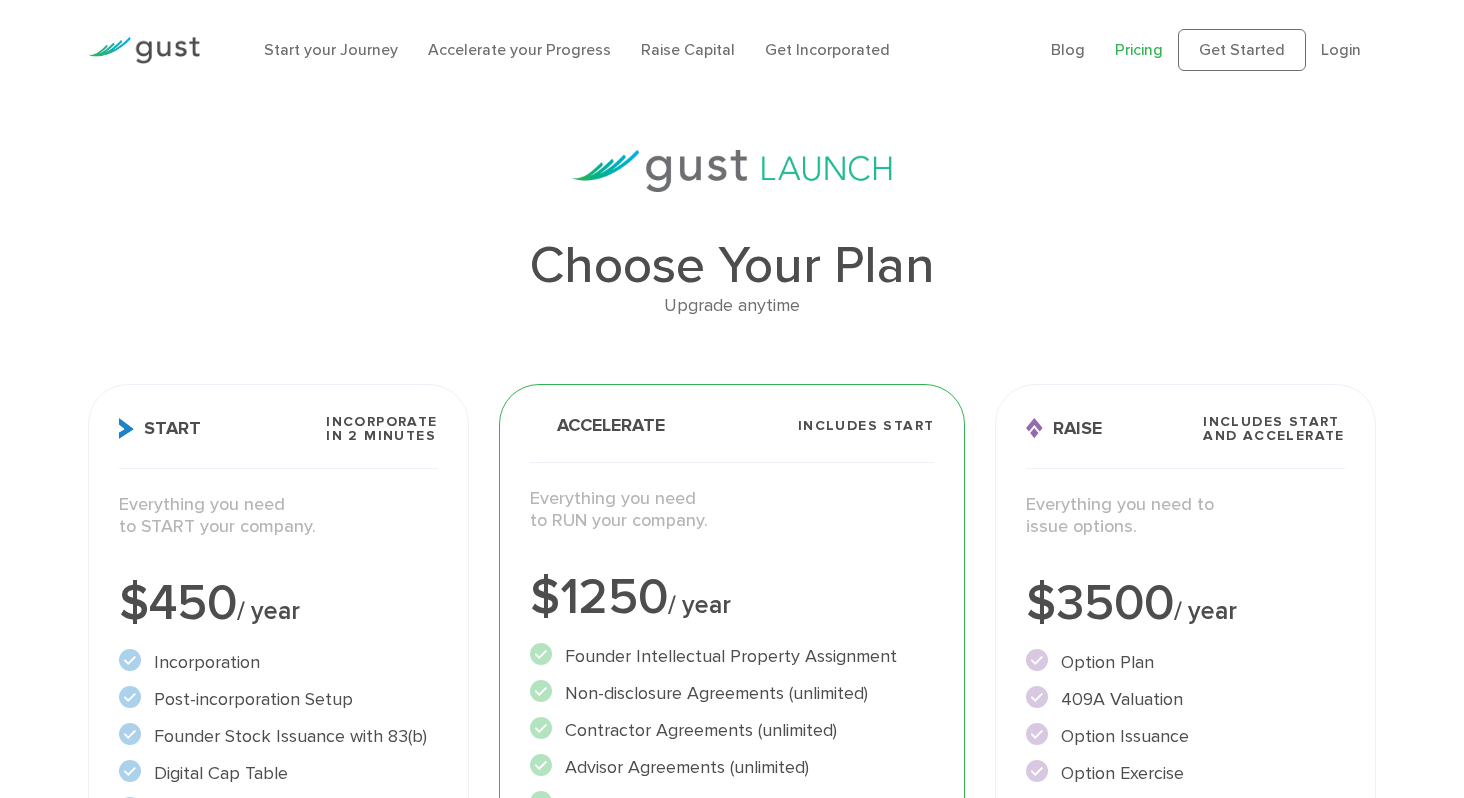scroll, scrollTop: 0, scrollLeft: 0, axis: both 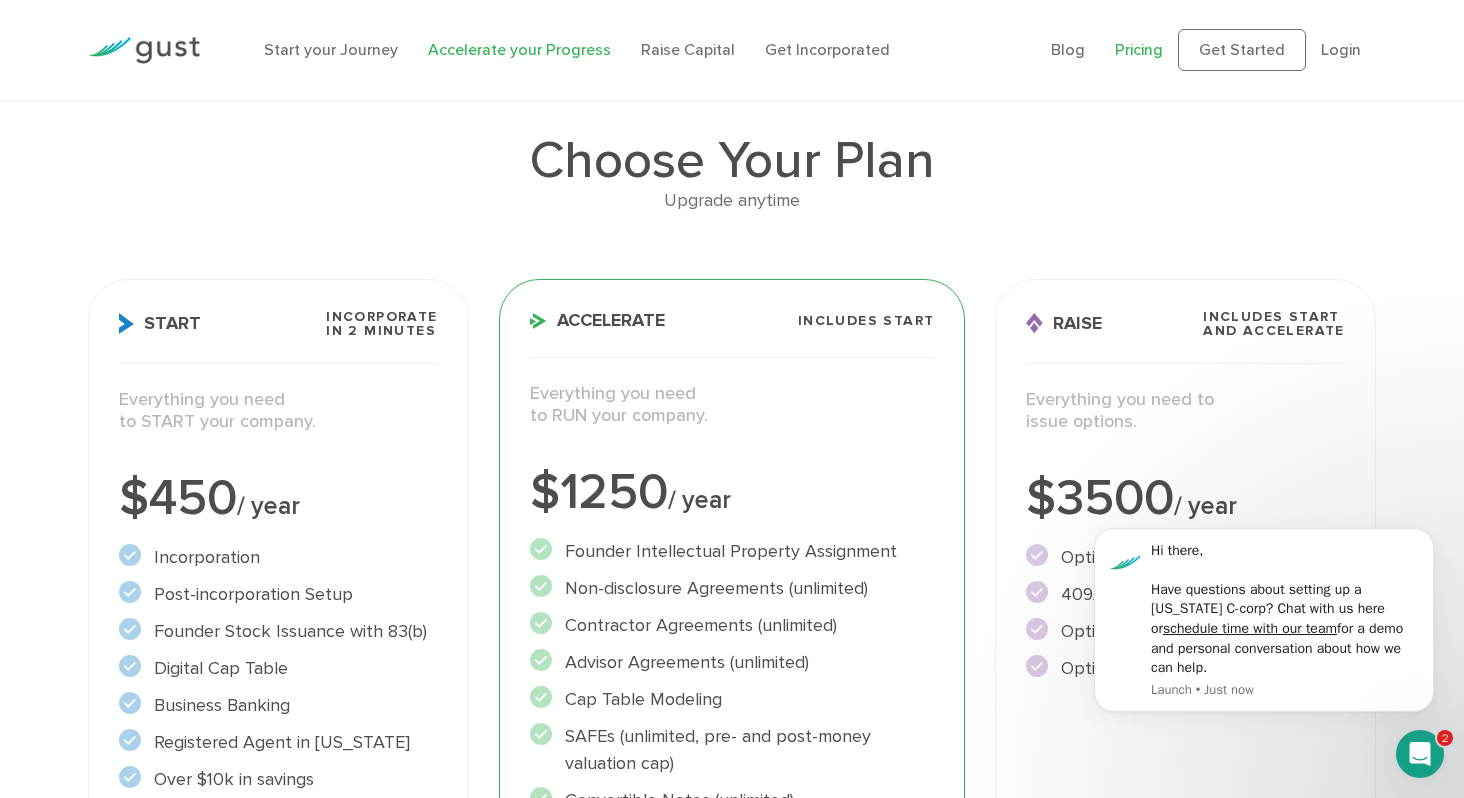 click on "Accelerate your Progress" at bounding box center [519, 49] 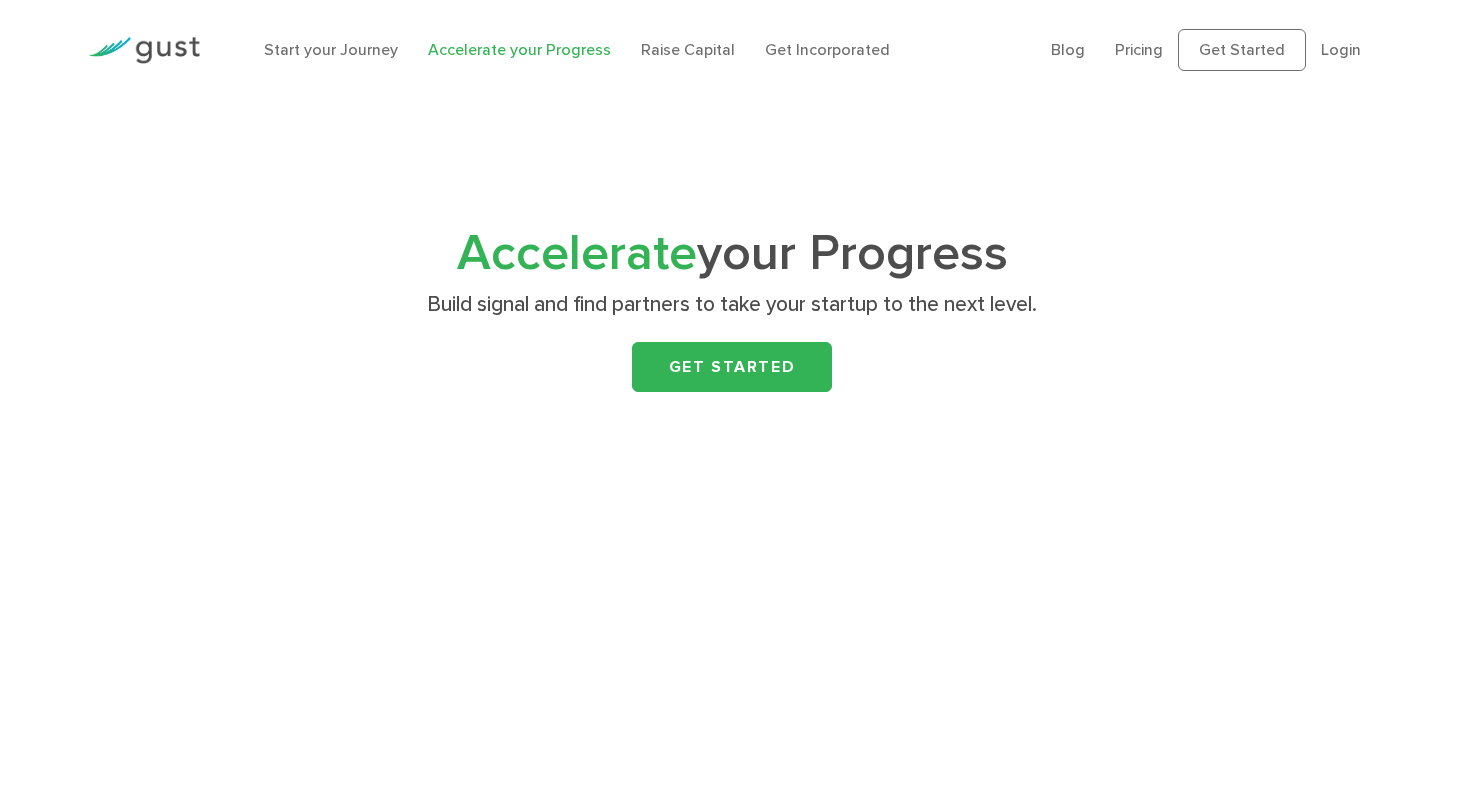 scroll, scrollTop: 0, scrollLeft: 0, axis: both 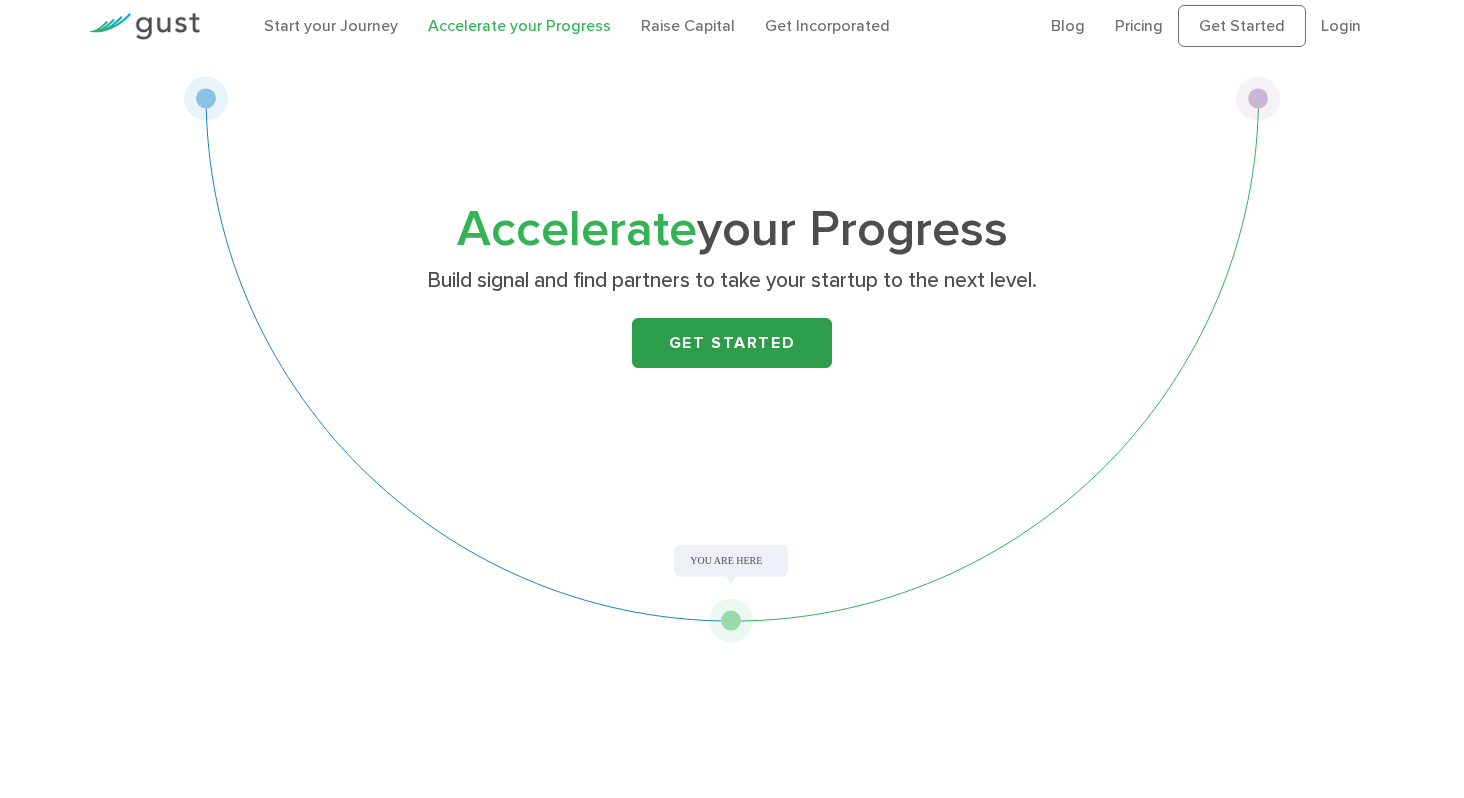 click on "Get Started" at bounding box center [732, 343] 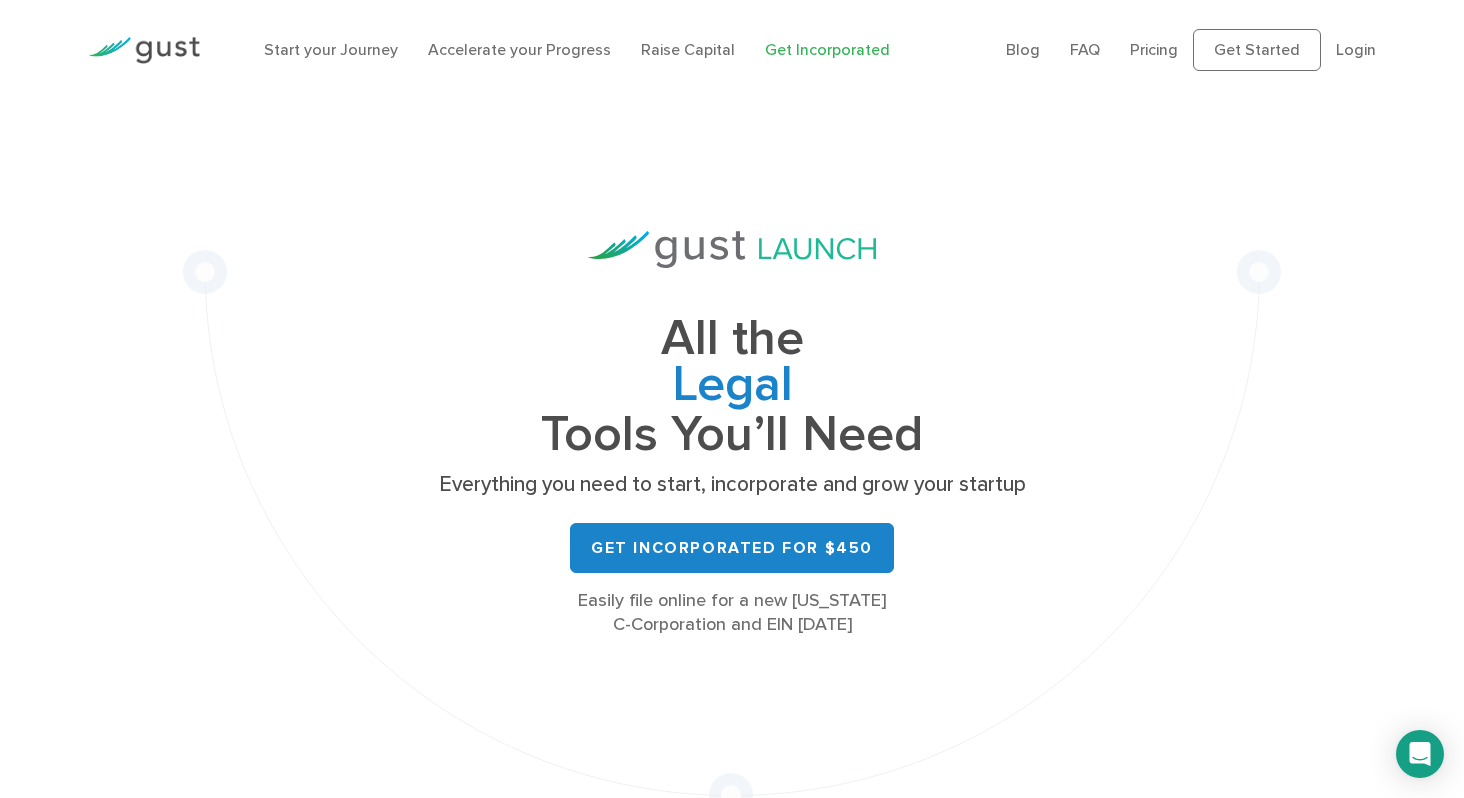 scroll, scrollTop: 0, scrollLeft: 0, axis: both 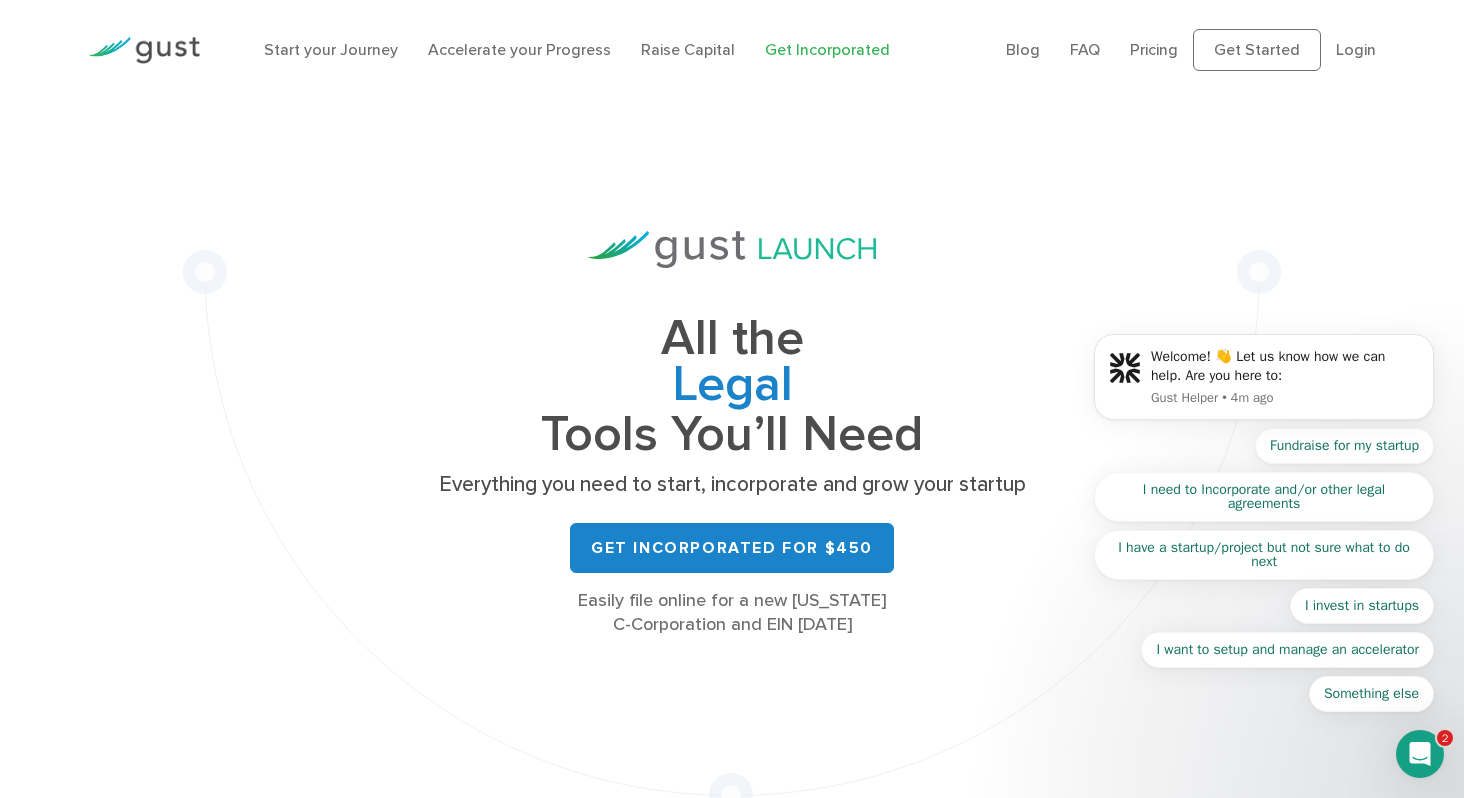 click on "Start your Journey
Accelerate your Progress
Raise Capital
Get Incorporated" at bounding box center (620, 50) 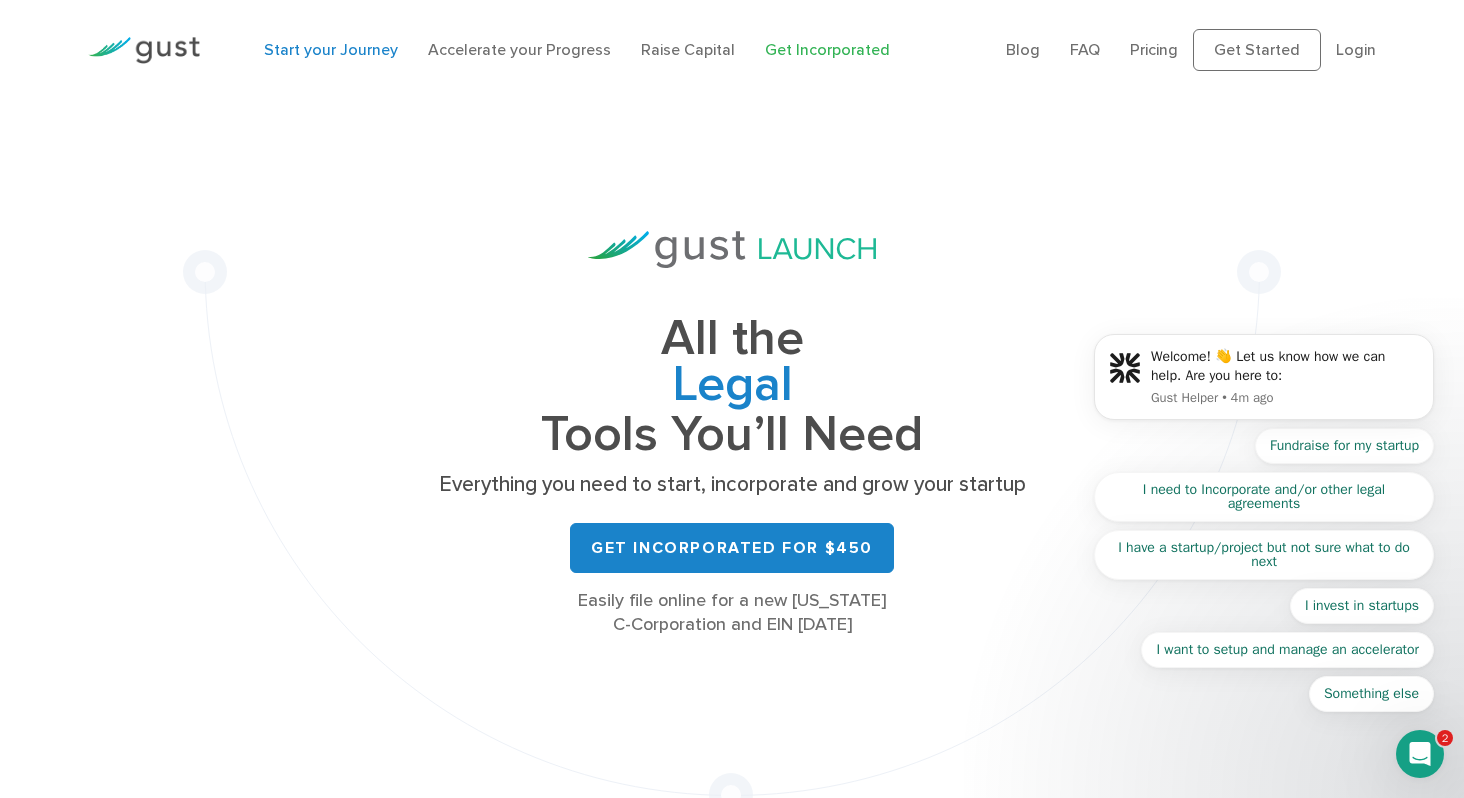 click on "Start your Journey" at bounding box center (331, 49) 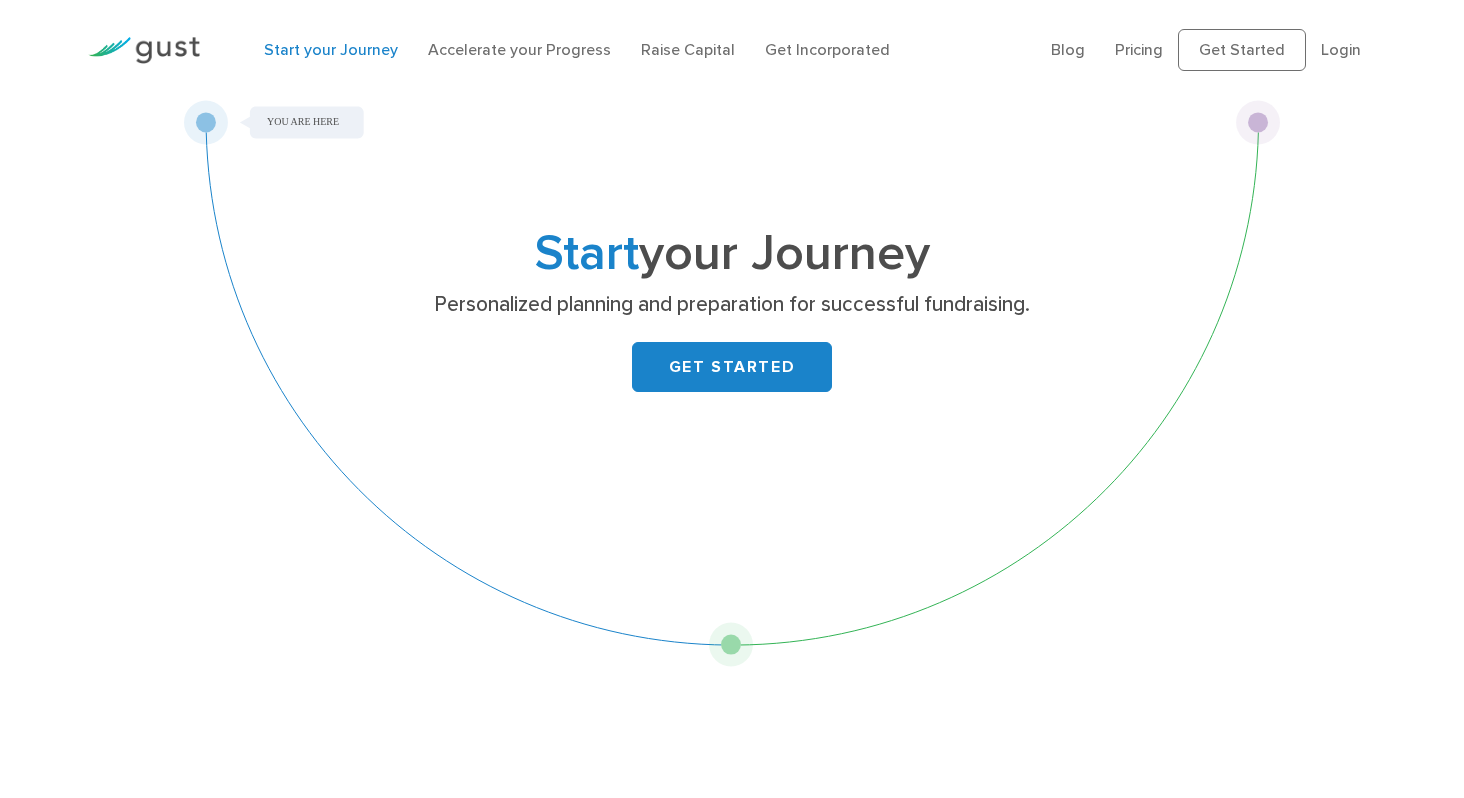 scroll, scrollTop: 0, scrollLeft: 0, axis: both 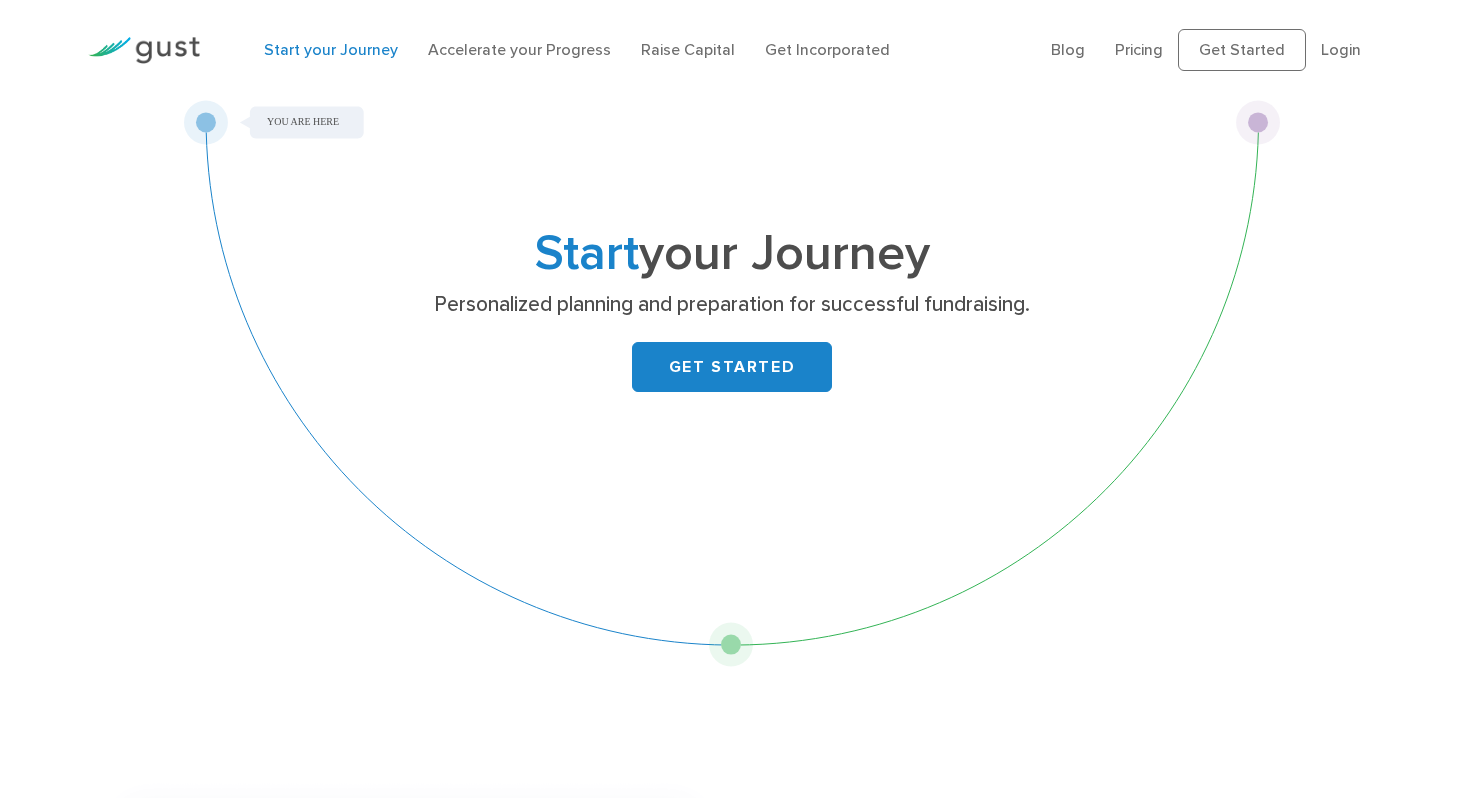 click on "Start your Journey
Accelerate your Progress
Raise Capital
Get Incorporated" at bounding box center (642, 50) 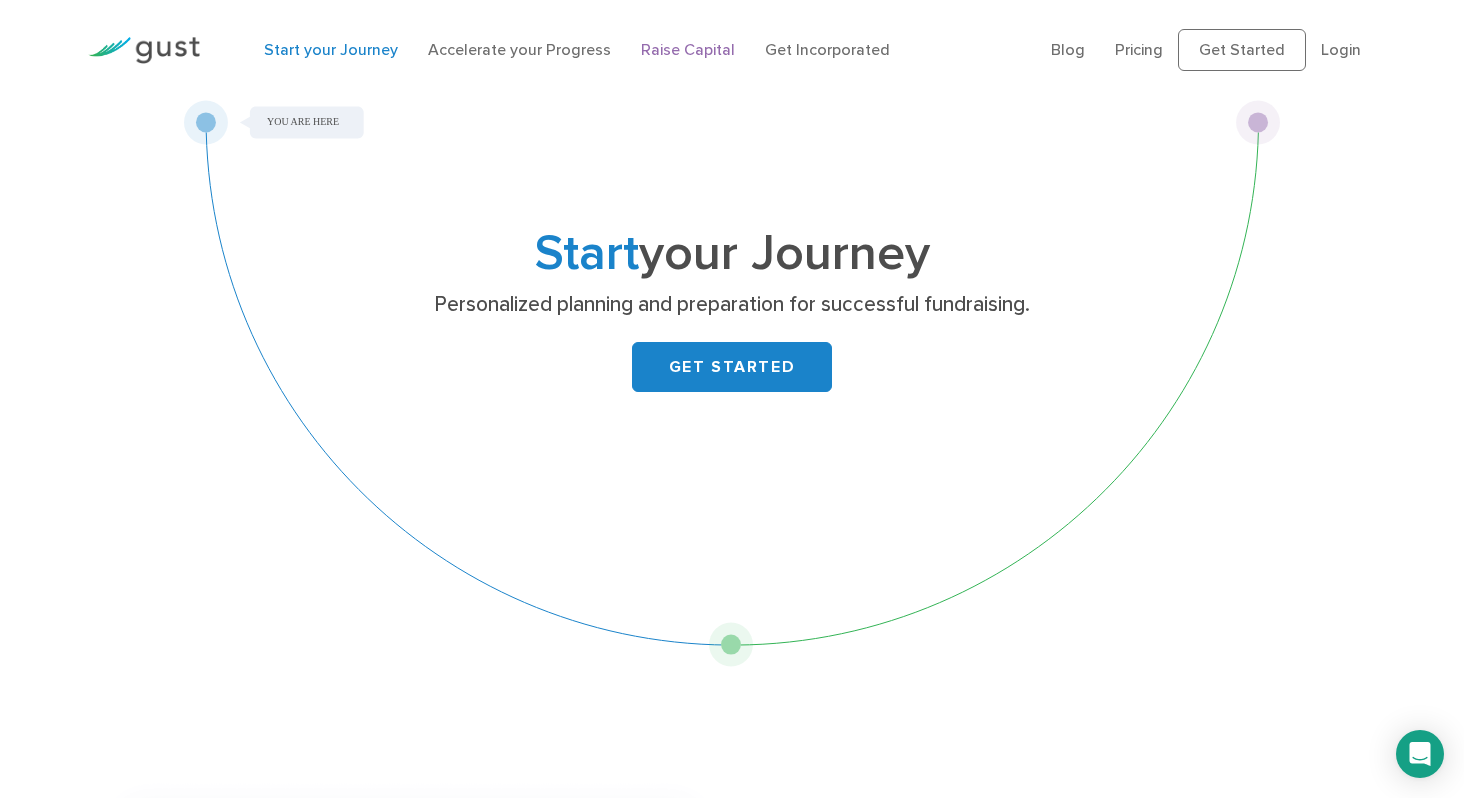 click on "Raise Capital" at bounding box center [688, 49] 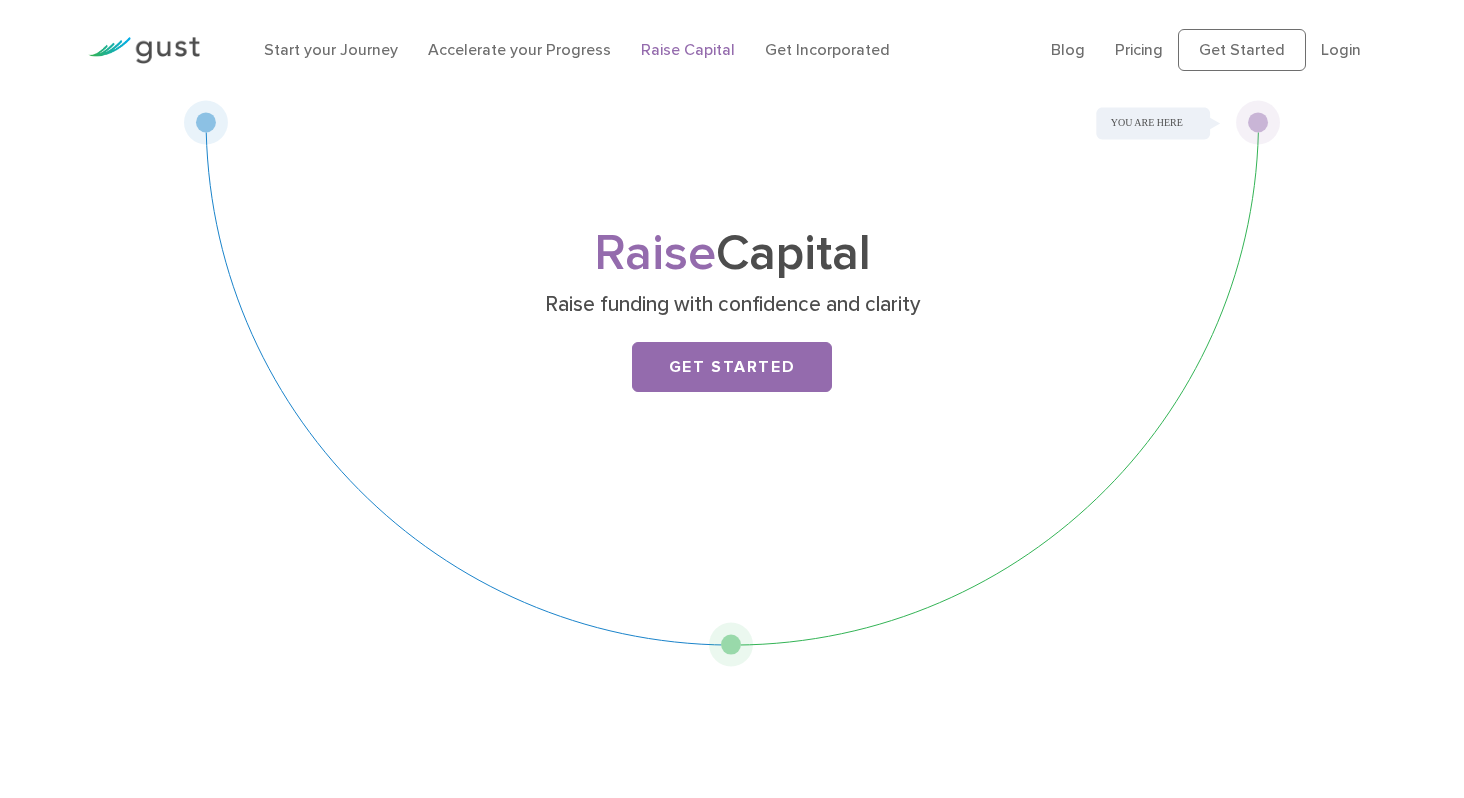 scroll, scrollTop: 0, scrollLeft: 0, axis: both 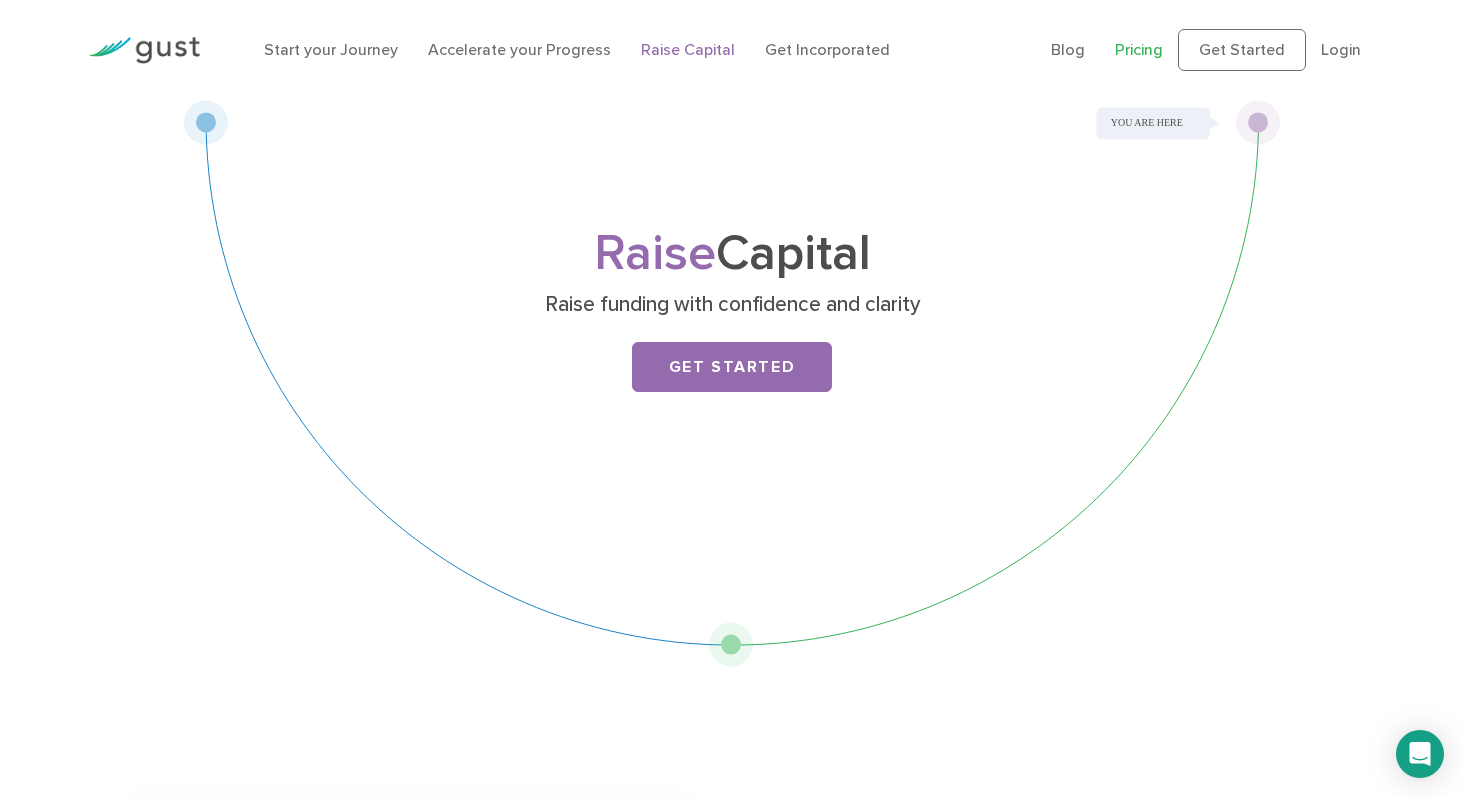click on "Pricing" at bounding box center [1139, 49] 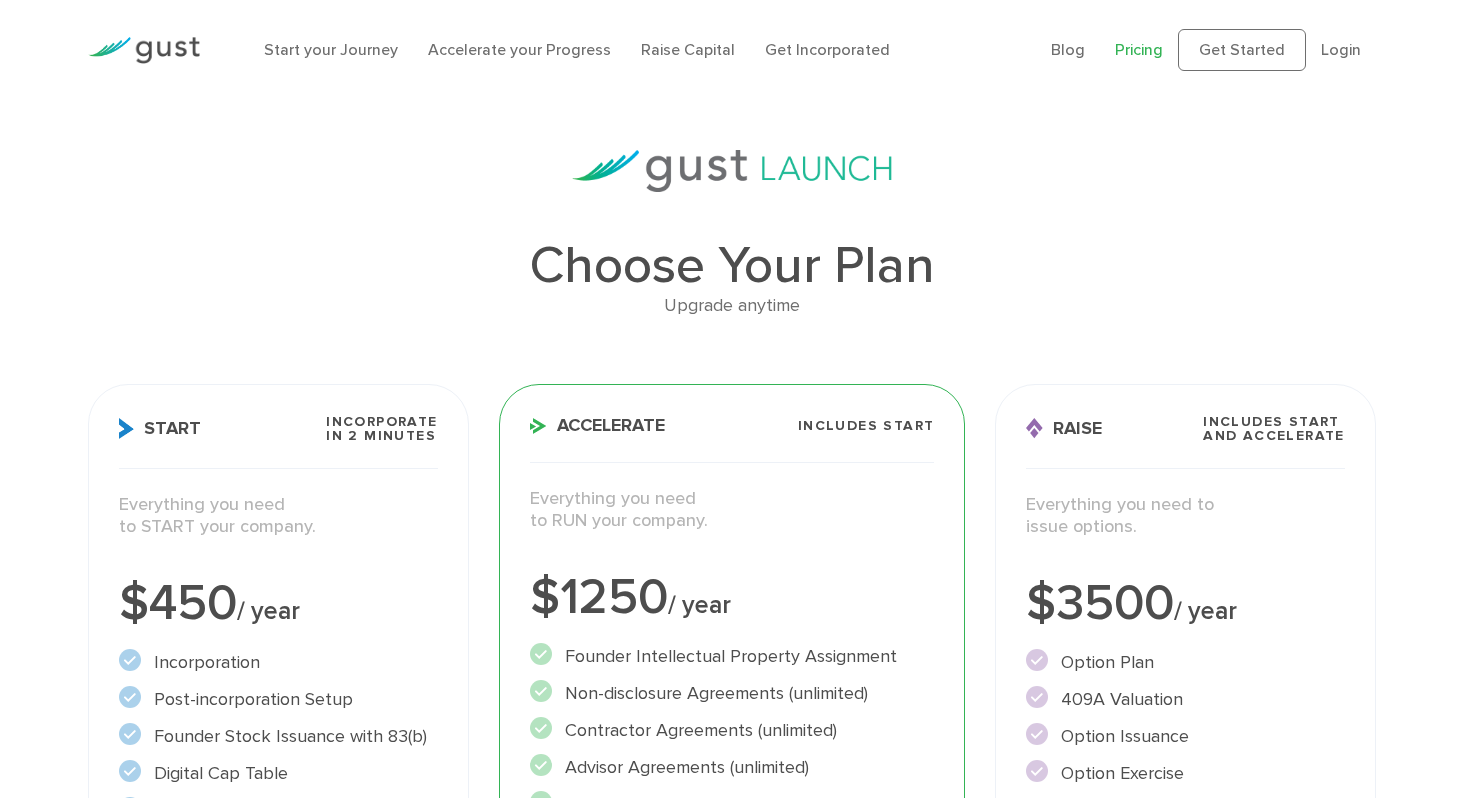 scroll, scrollTop: 0, scrollLeft: 0, axis: both 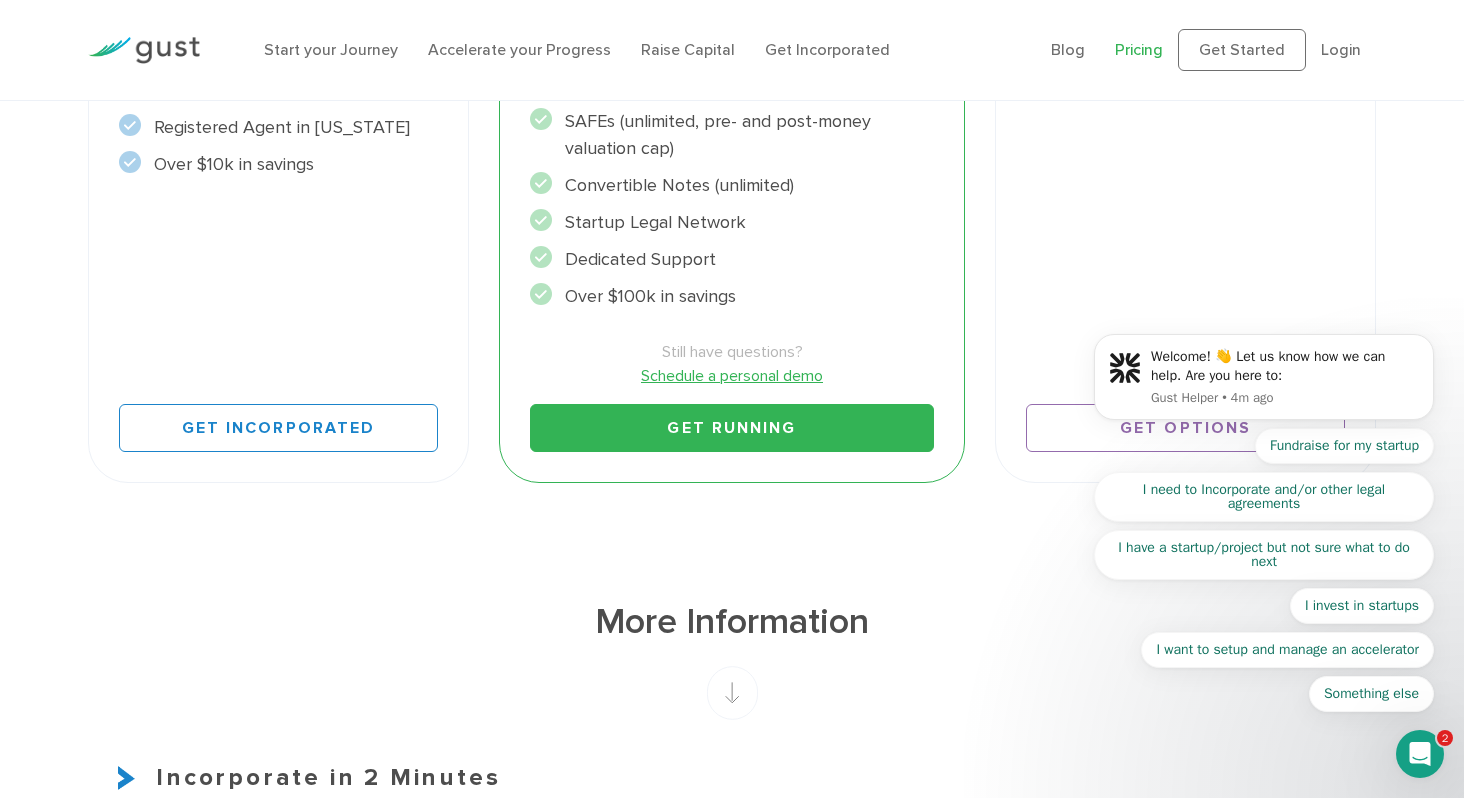 click at bounding box center (144, 50) 